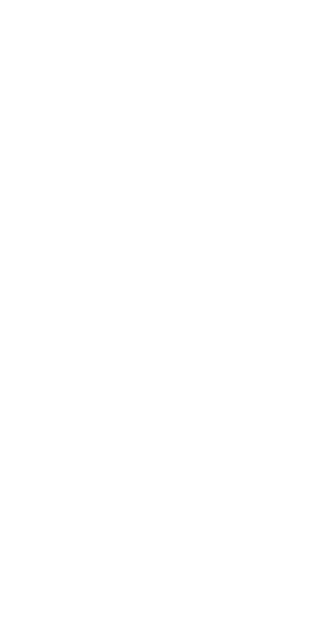 scroll, scrollTop: 0, scrollLeft: 0, axis: both 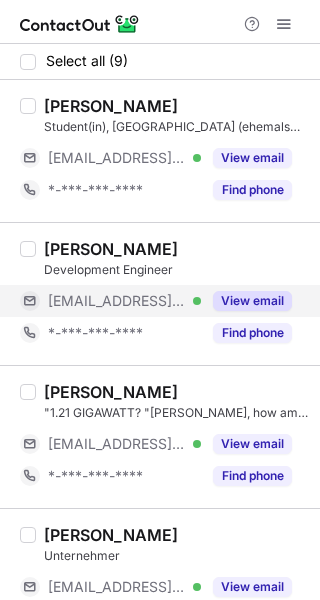 click on "View email" at bounding box center [252, 301] 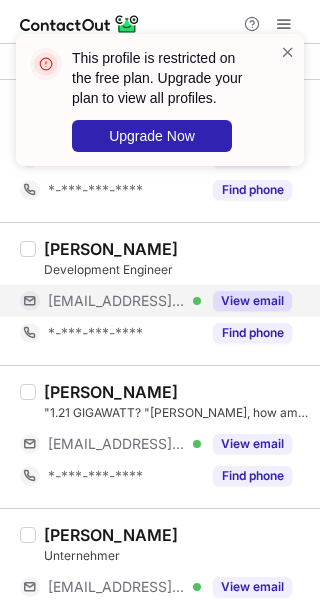 click on "View email" at bounding box center (252, 301) 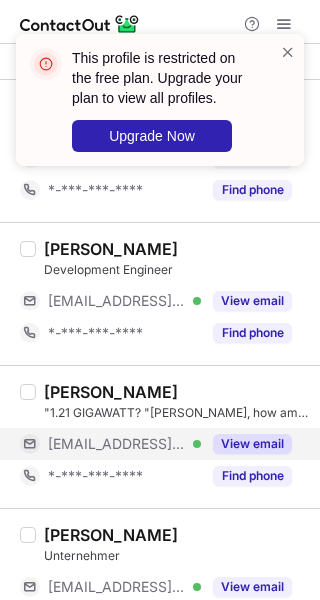 click on "View email" at bounding box center (252, 444) 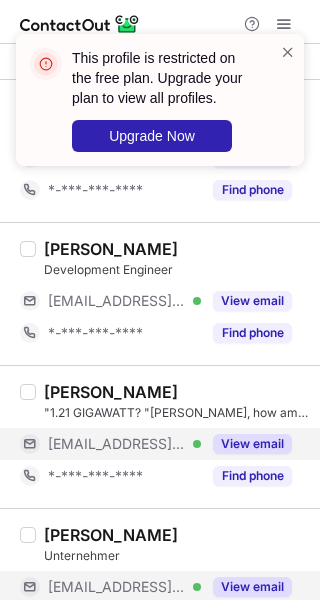 click on "View email" at bounding box center [252, 587] 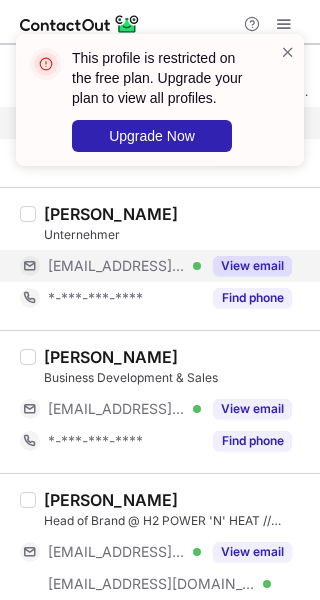 scroll, scrollTop: 500, scrollLeft: 0, axis: vertical 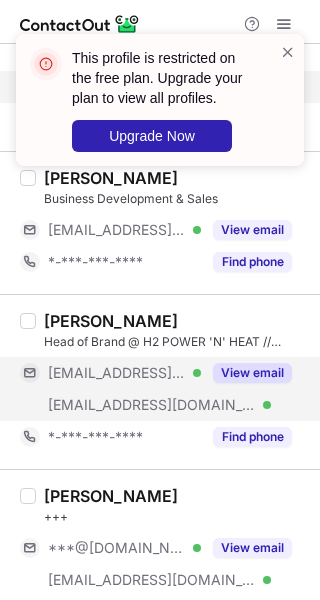 click on "View email" at bounding box center (246, 373) 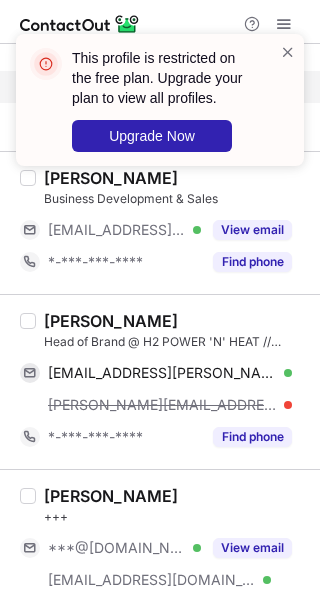 scroll, scrollTop: 798, scrollLeft: 0, axis: vertical 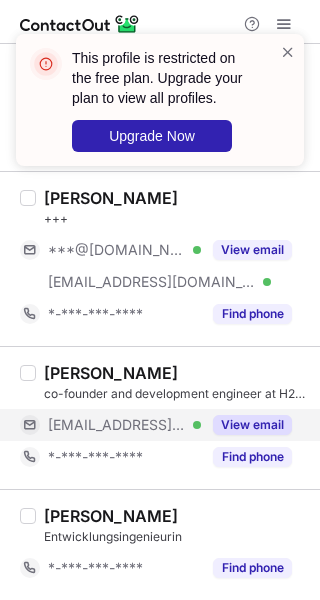 click on "View email" at bounding box center [252, 425] 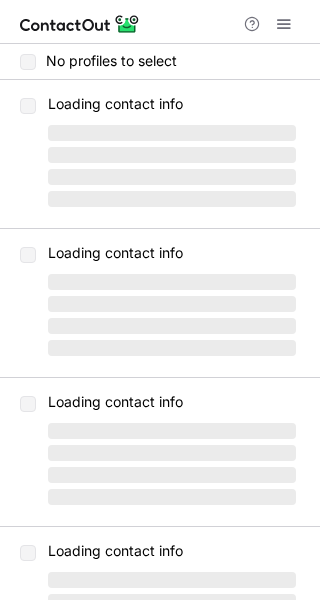 scroll, scrollTop: 0, scrollLeft: 0, axis: both 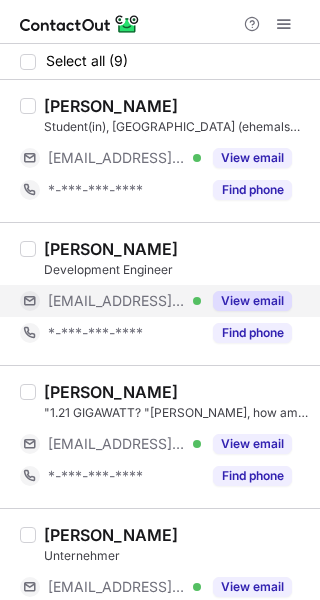 click on "View email" at bounding box center (252, 301) 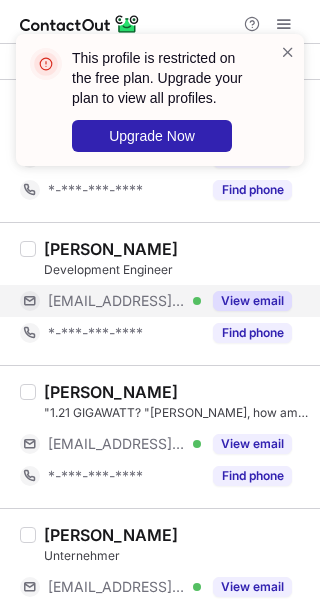 click on "View email" at bounding box center (252, 301) 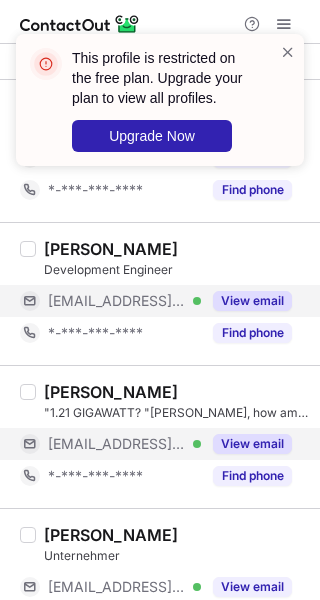 click on "View email" at bounding box center (246, 444) 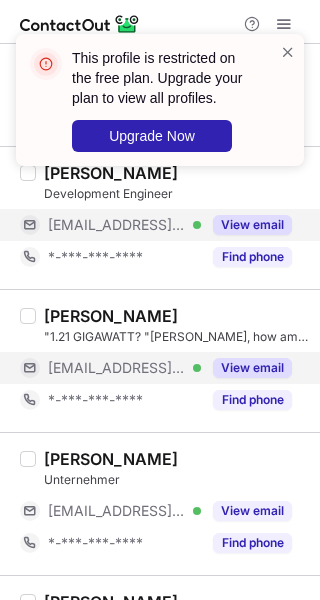 scroll, scrollTop: 100, scrollLeft: 0, axis: vertical 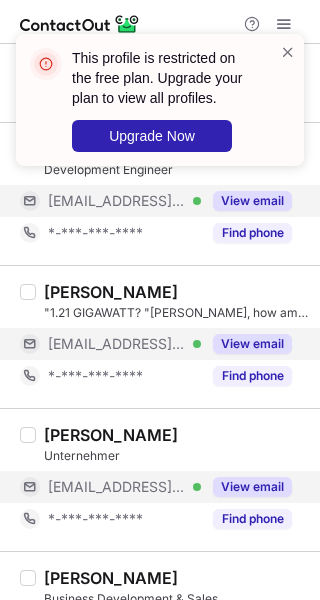click on "View email" at bounding box center [246, 487] 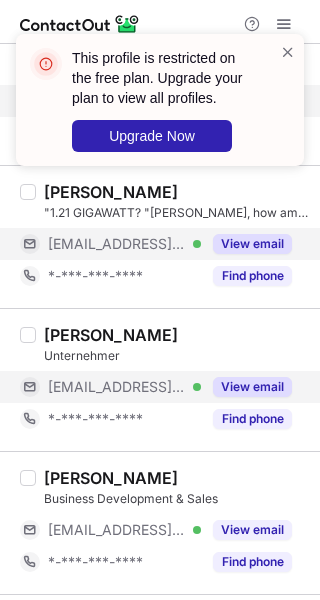scroll, scrollTop: 300, scrollLeft: 0, axis: vertical 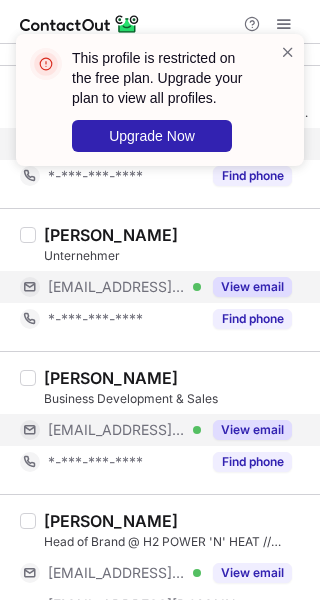 click on "View email" at bounding box center (252, 430) 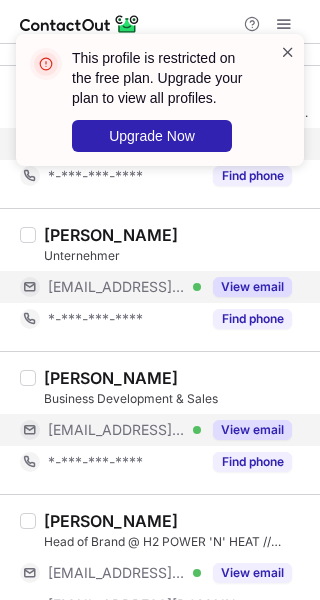 click at bounding box center [288, 52] 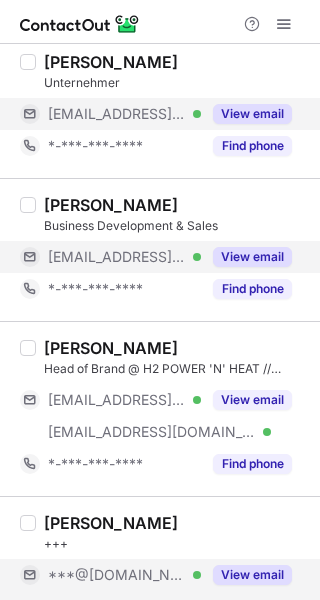 scroll, scrollTop: 700, scrollLeft: 0, axis: vertical 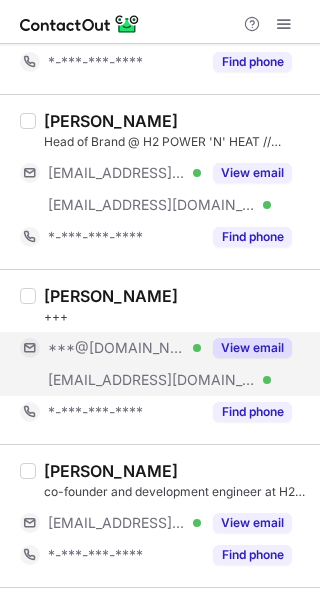 click on "View email" at bounding box center (252, 348) 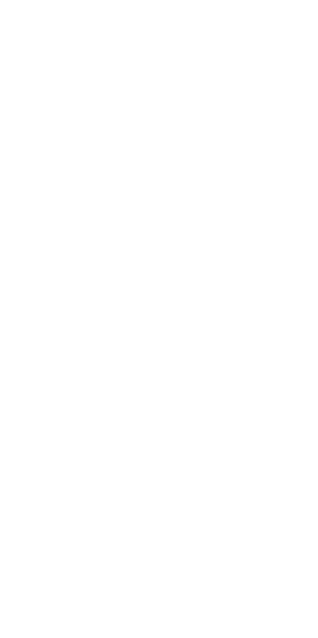 scroll, scrollTop: 0, scrollLeft: 0, axis: both 